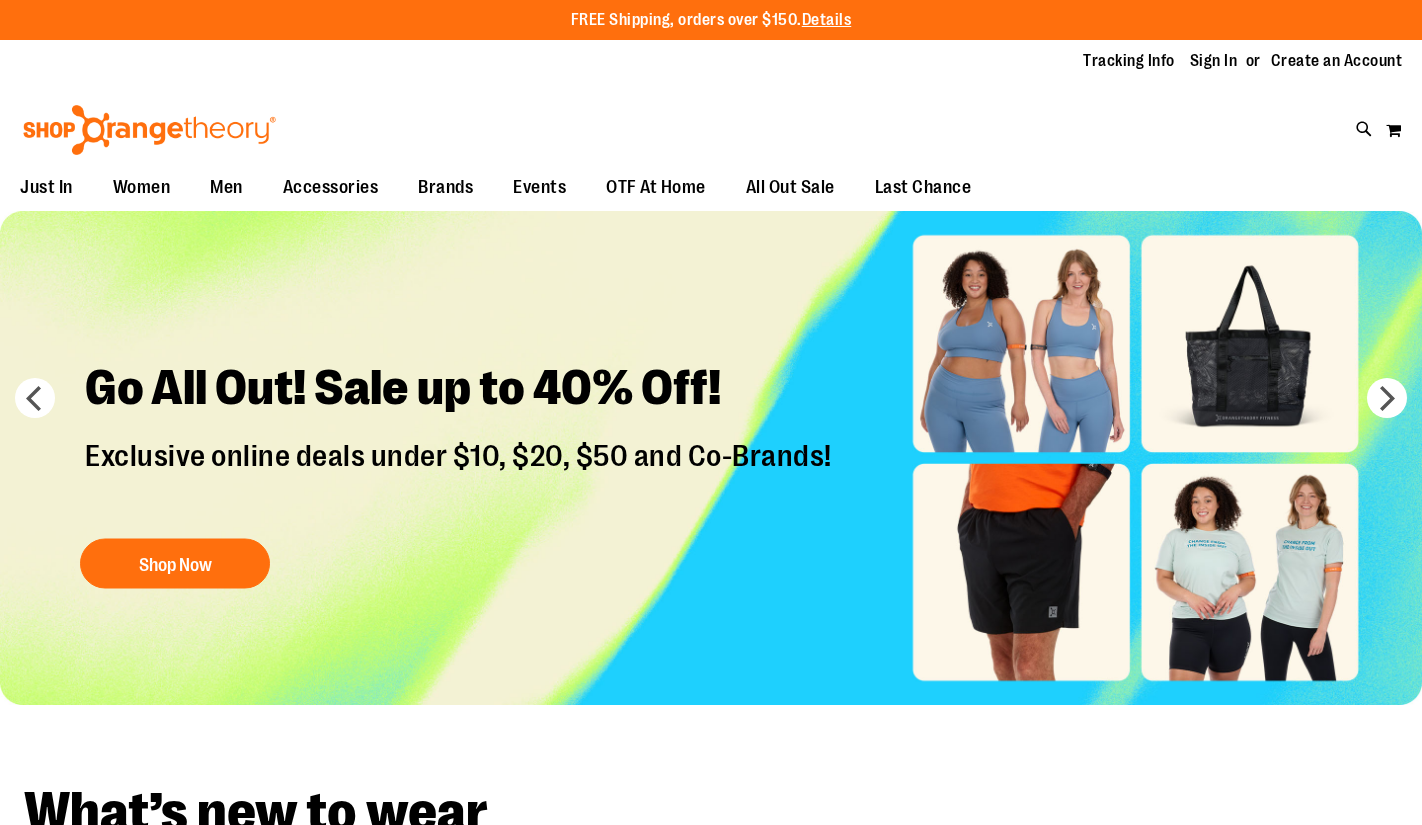scroll, scrollTop: 0, scrollLeft: 0, axis: both 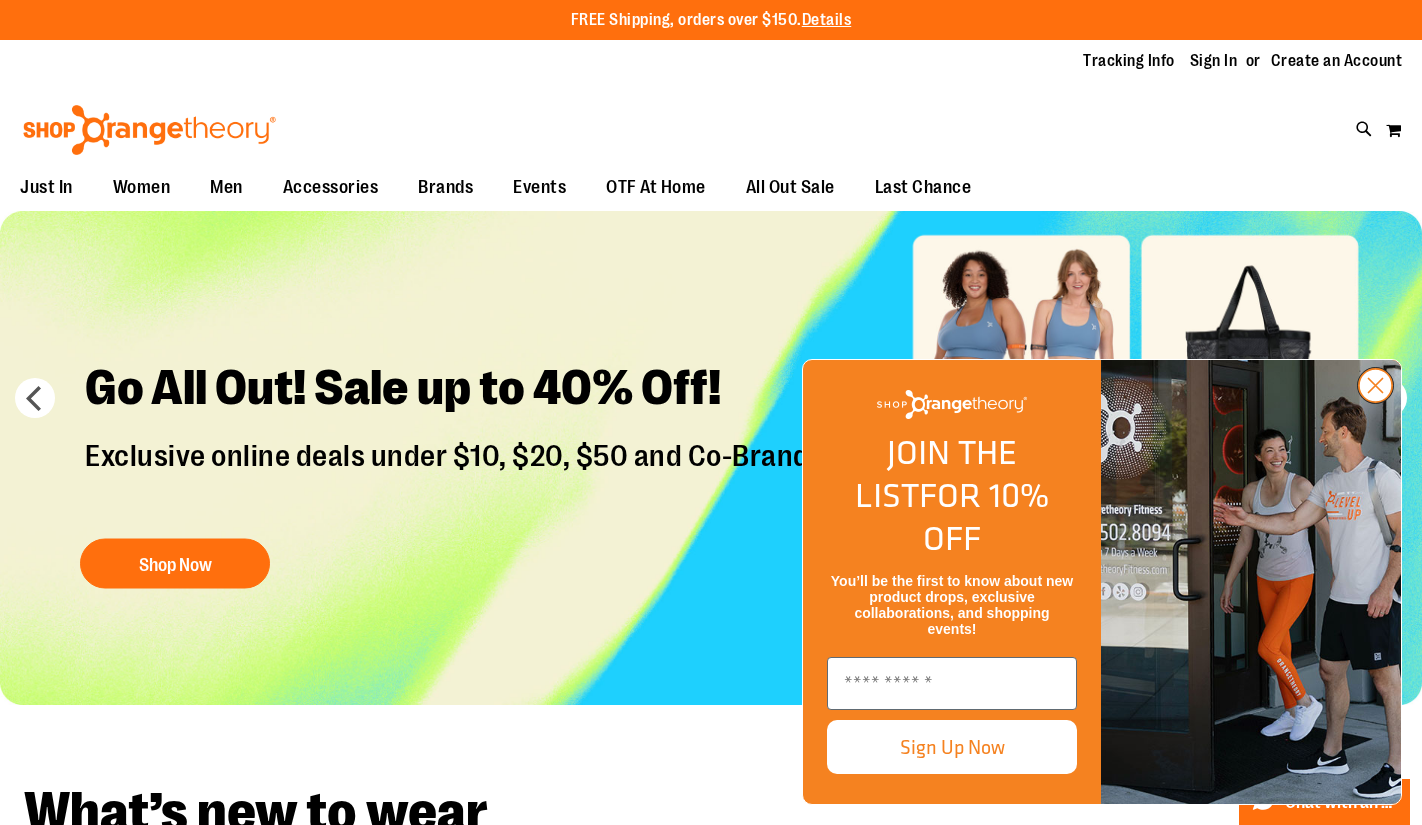 type on "**********" 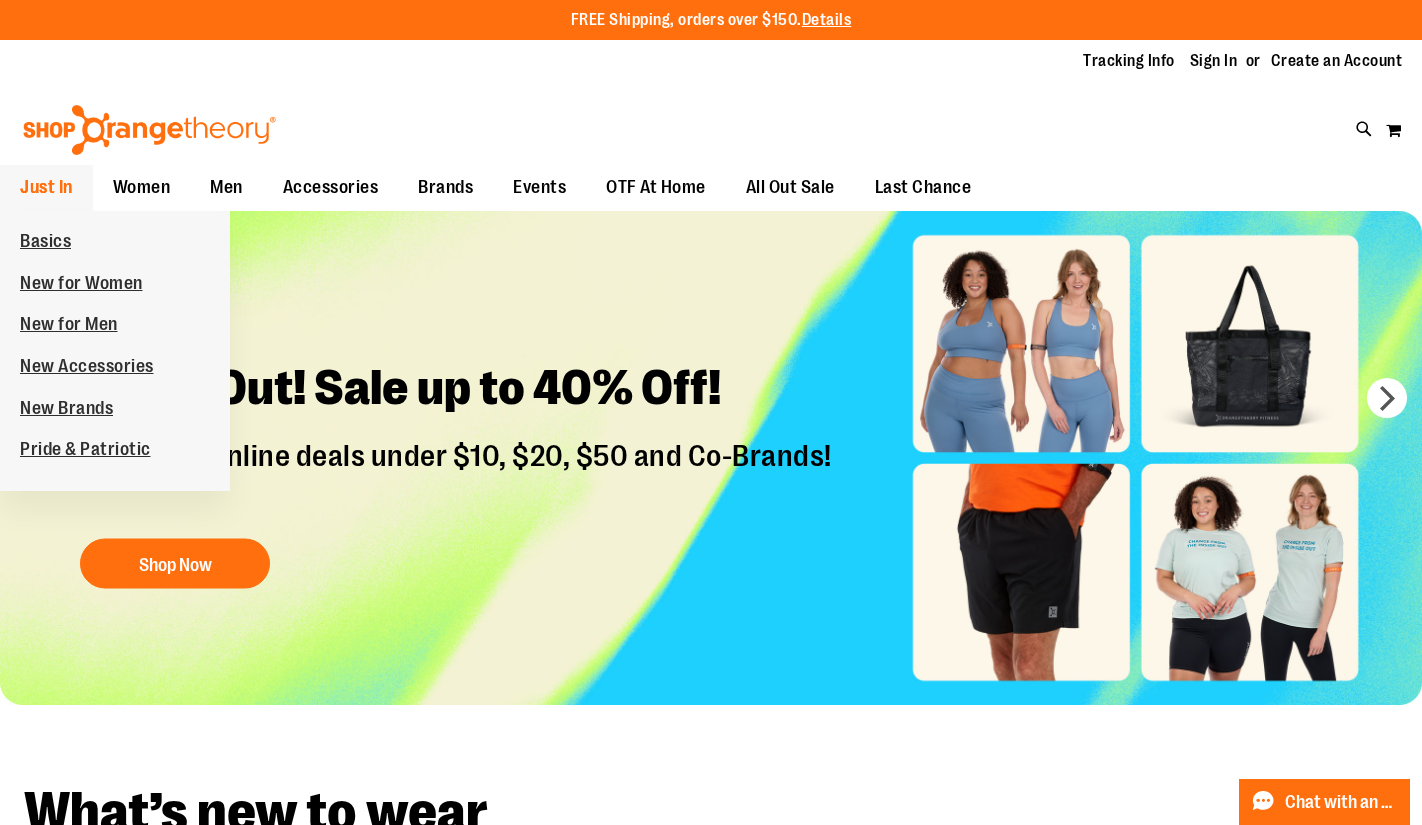 click on "Just In" at bounding box center [46, 187] 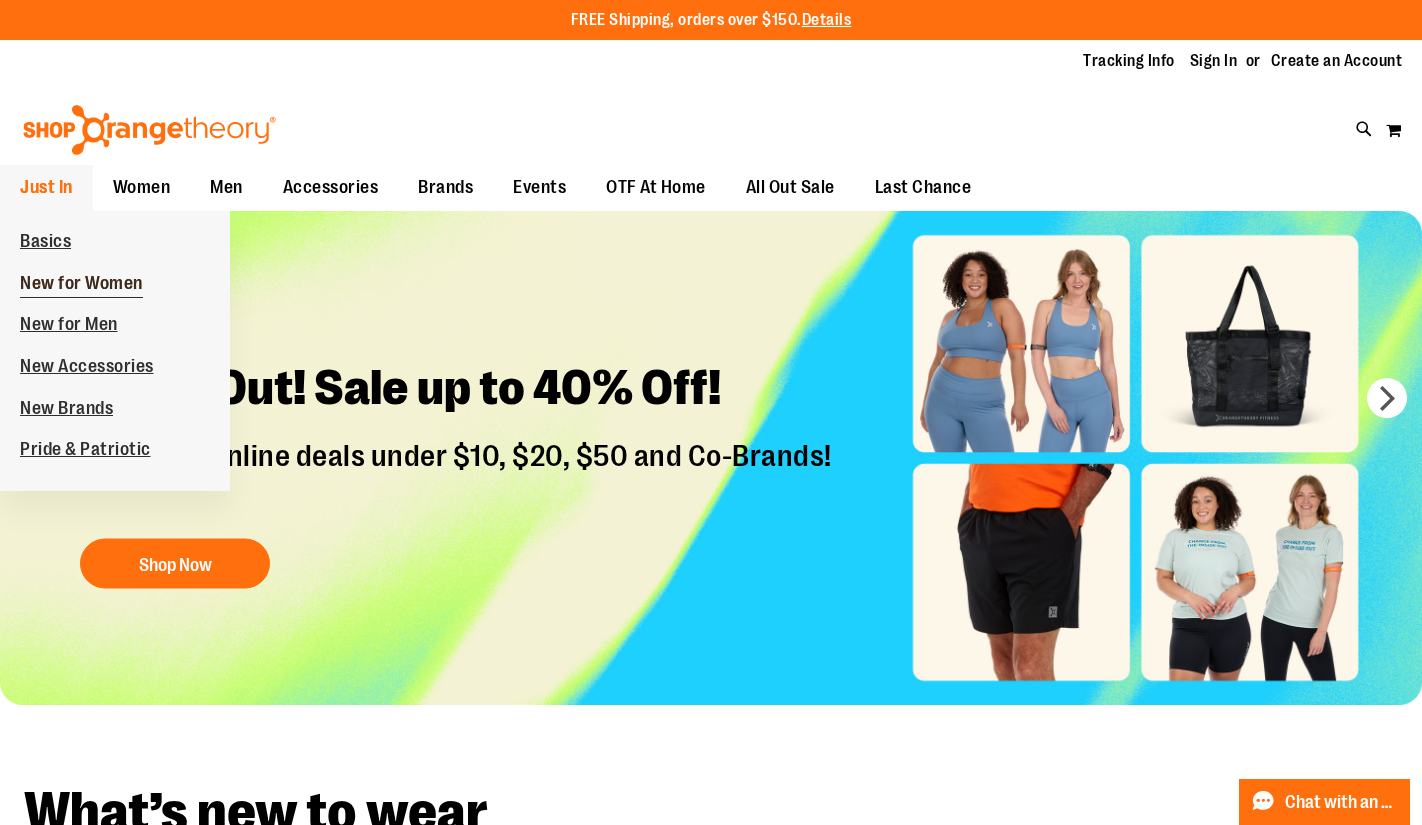 click on "New for Women" at bounding box center [81, 285] 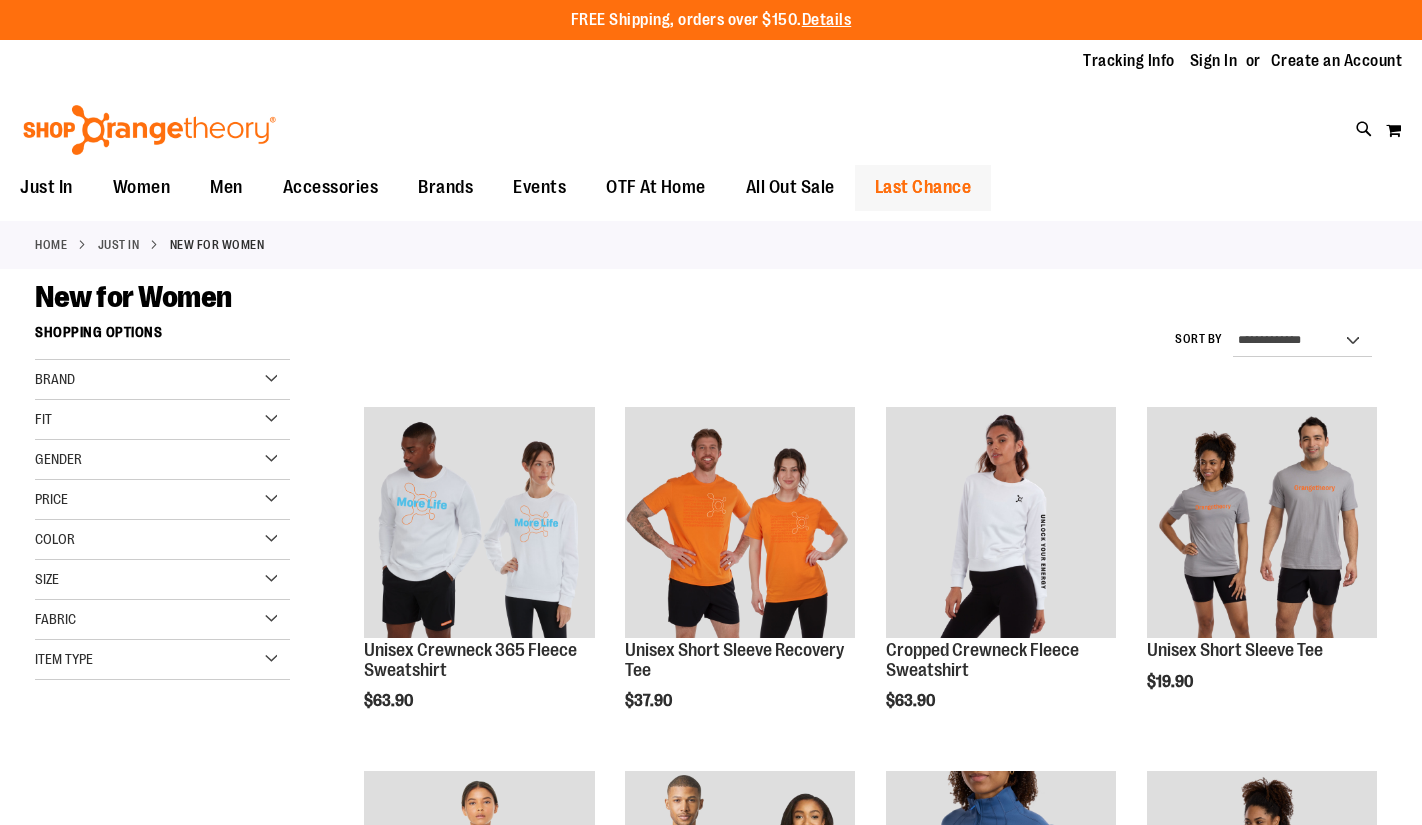 scroll, scrollTop: 0, scrollLeft: 0, axis: both 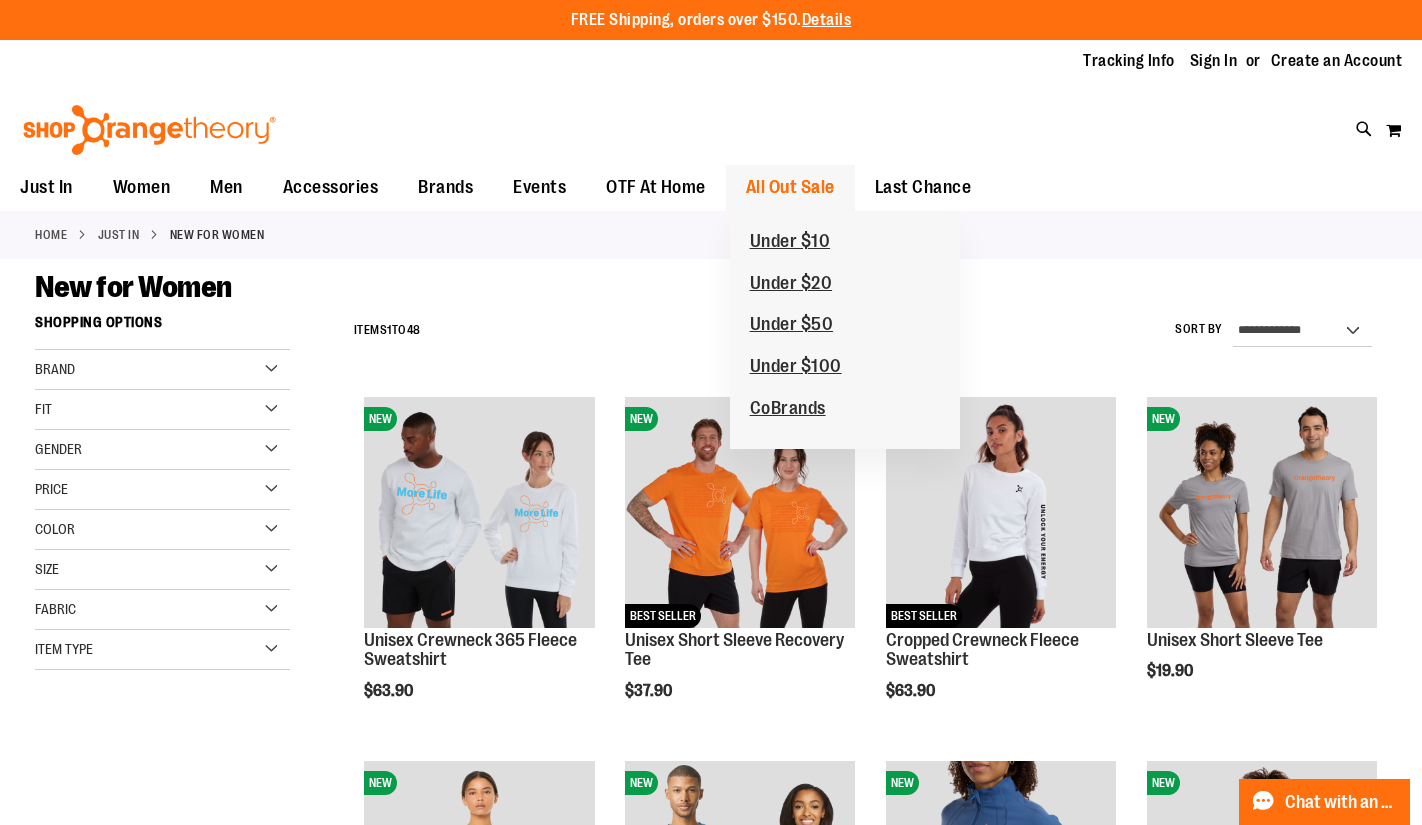type on "**********" 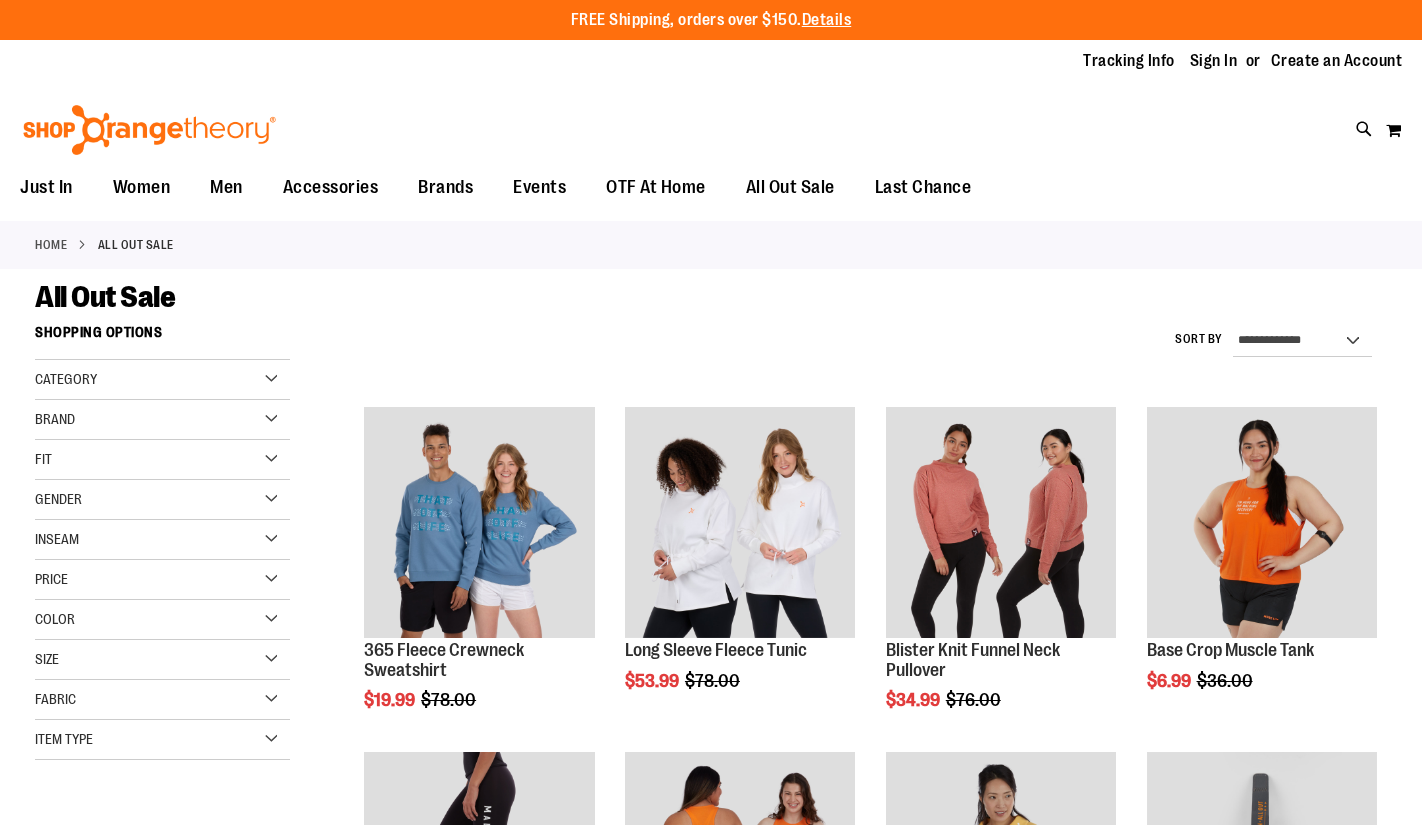 scroll, scrollTop: 0, scrollLeft: 0, axis: both 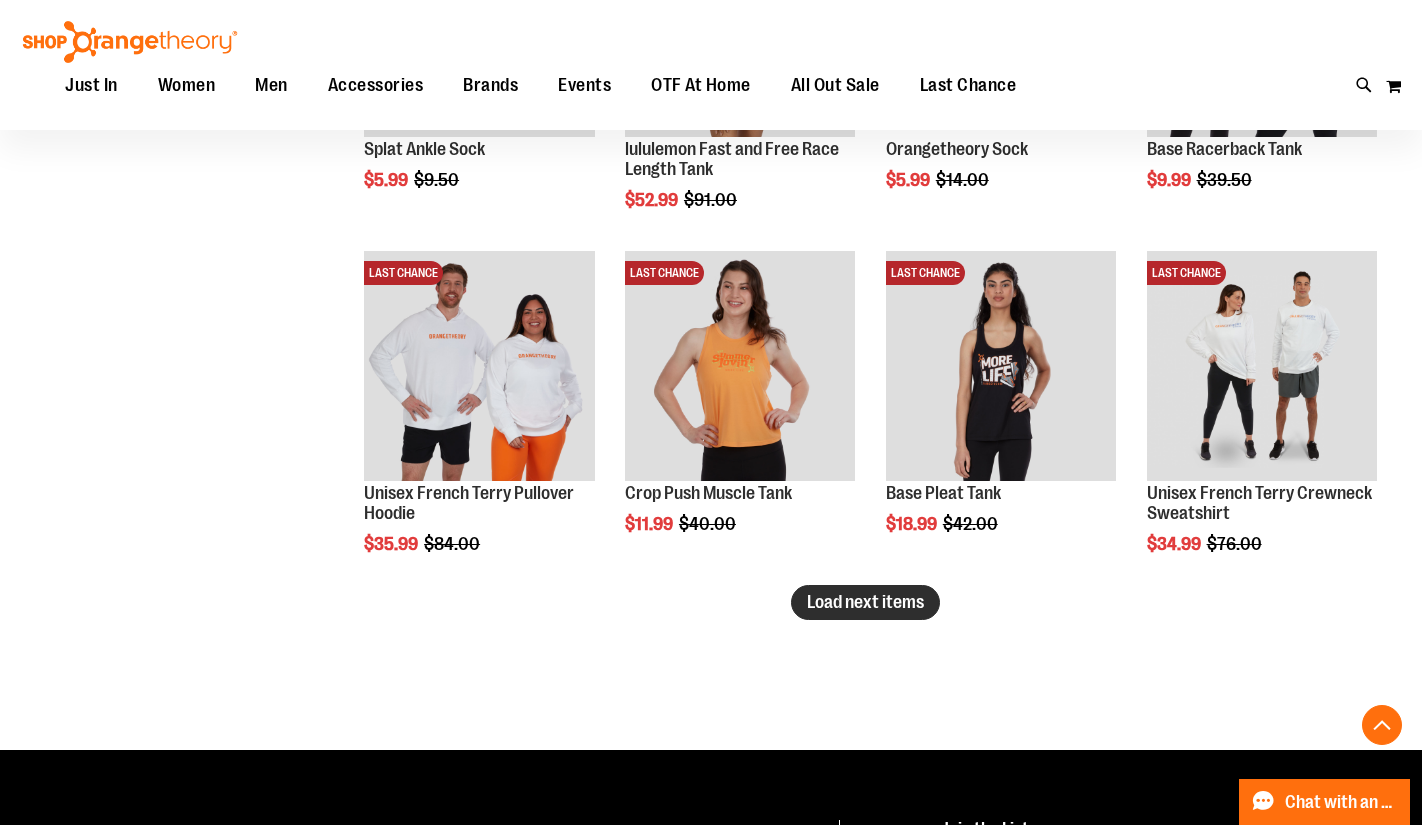 type on "**********" 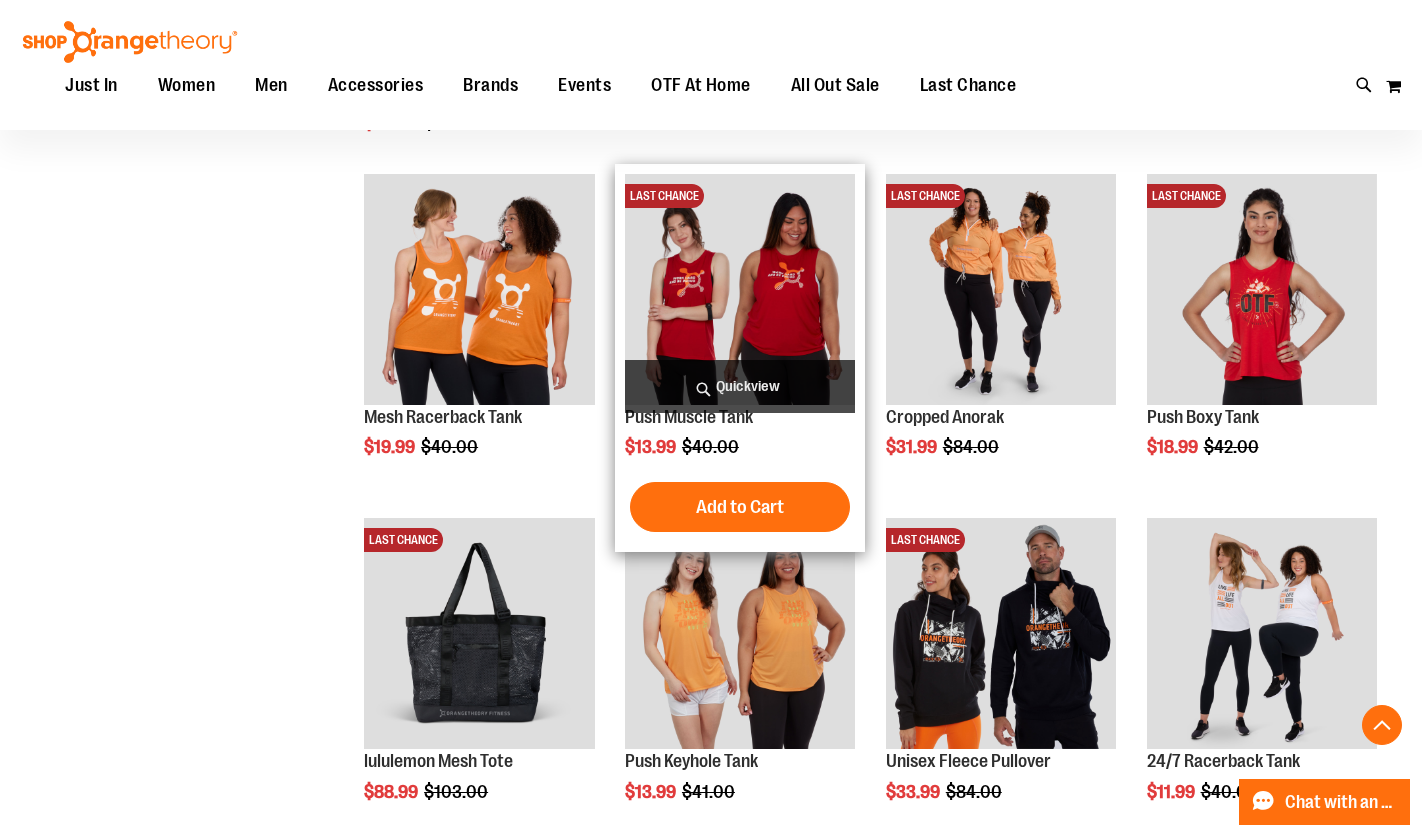 scroll, scrollTop: 3899, scrollLeft: 0, axis: vertical 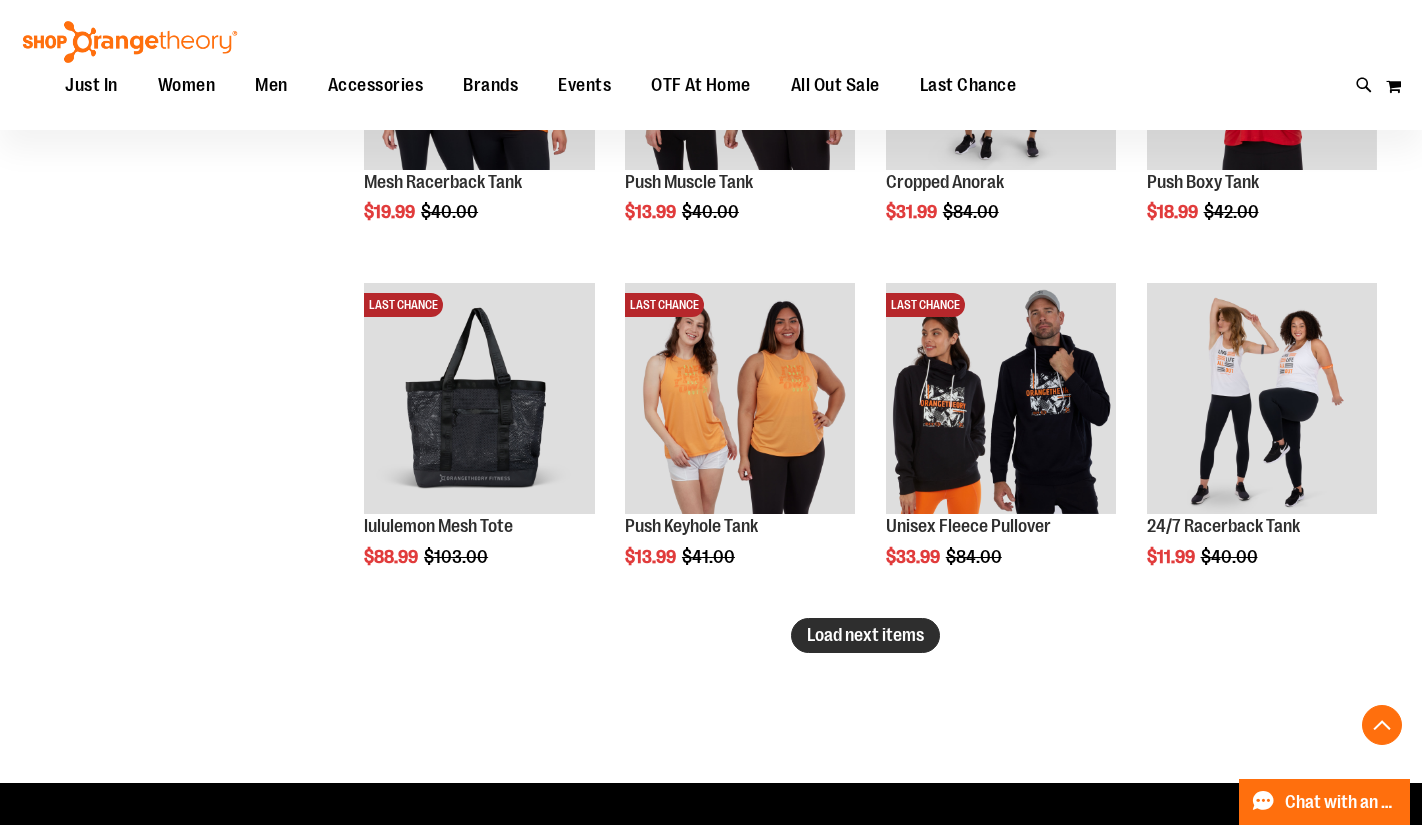 click on "Load next items" at bounding box center (865, 635) 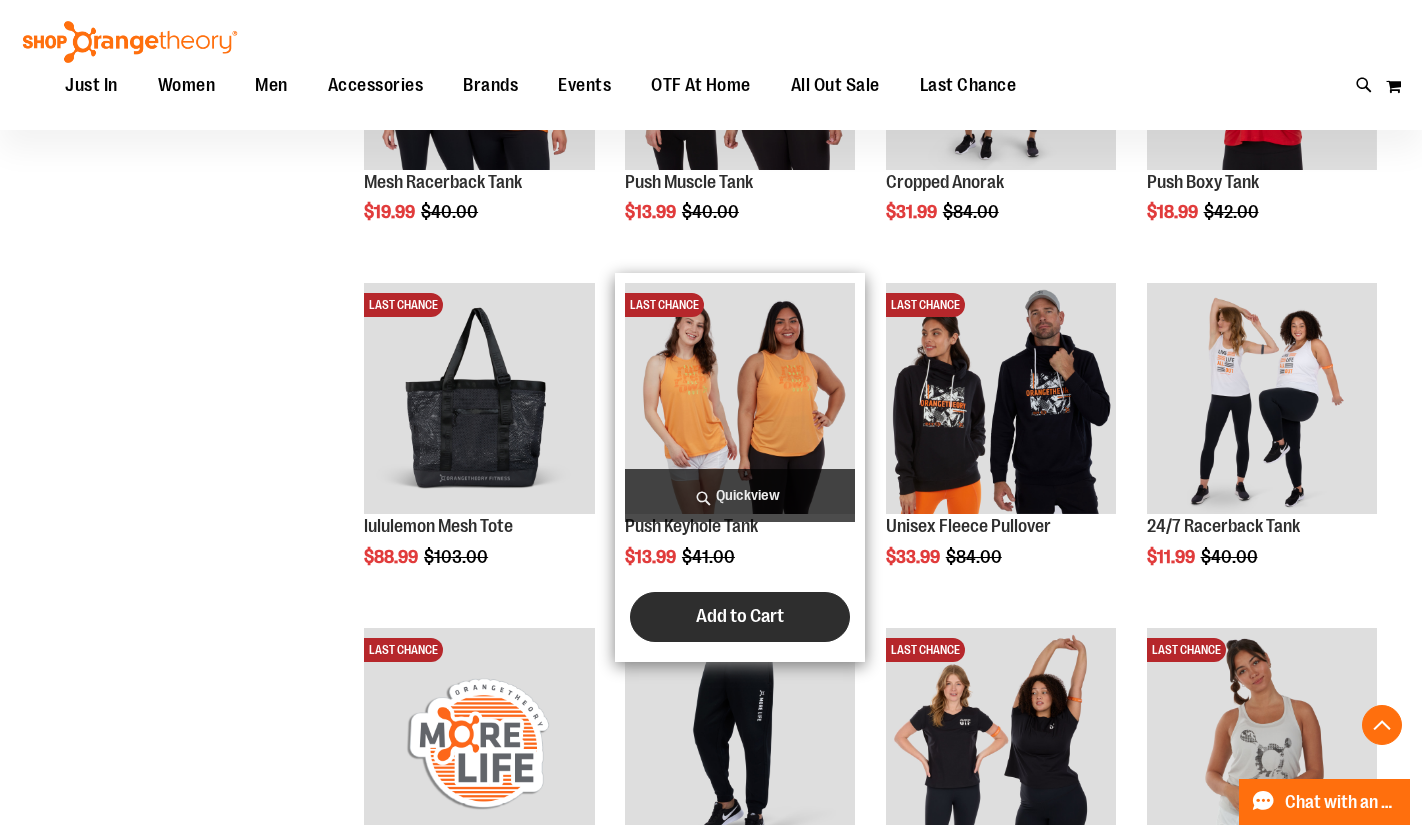 scroll, scrollTop: 4299, scrollLeft: 0, axis: vertical 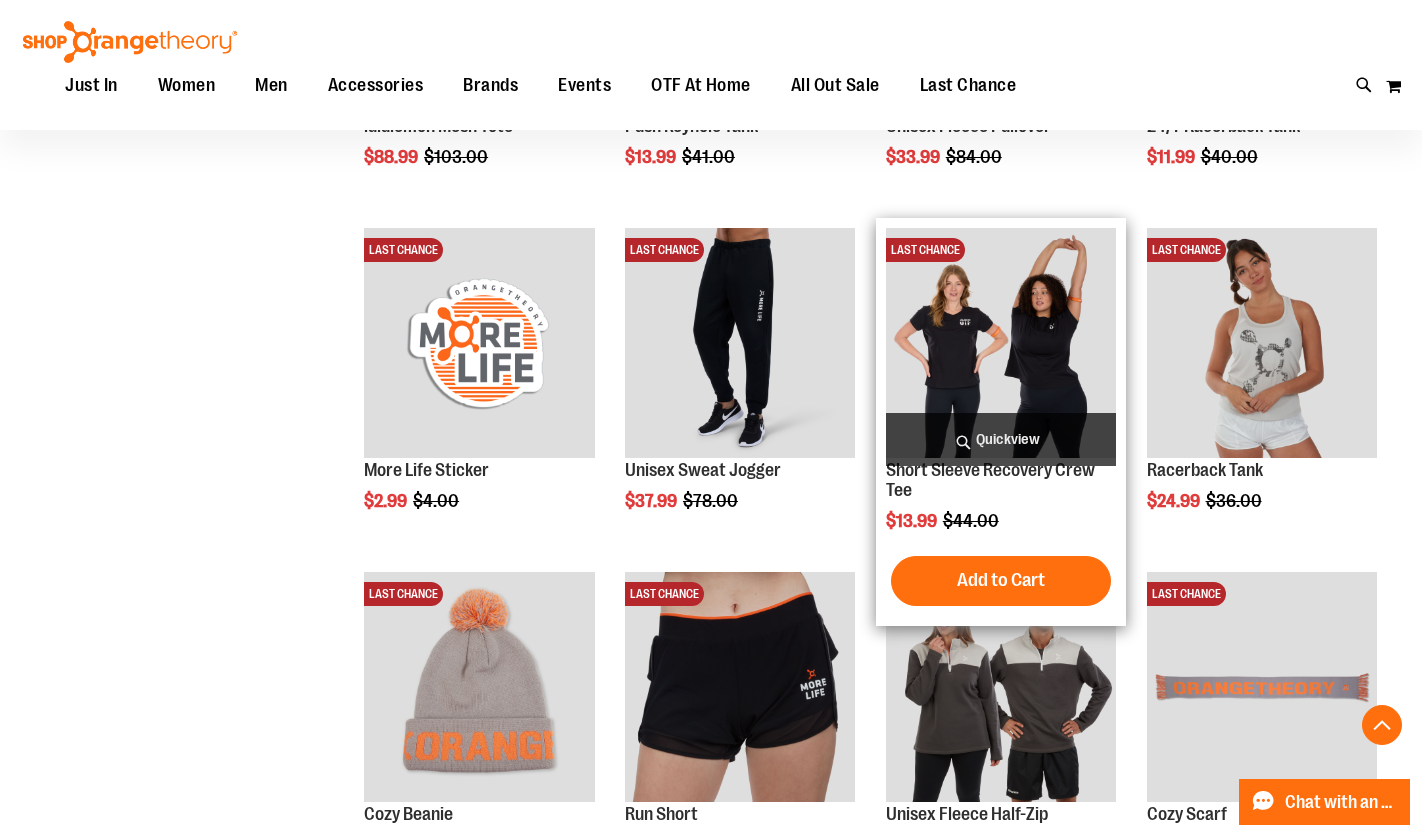 click at bounding box center (1001, 343) 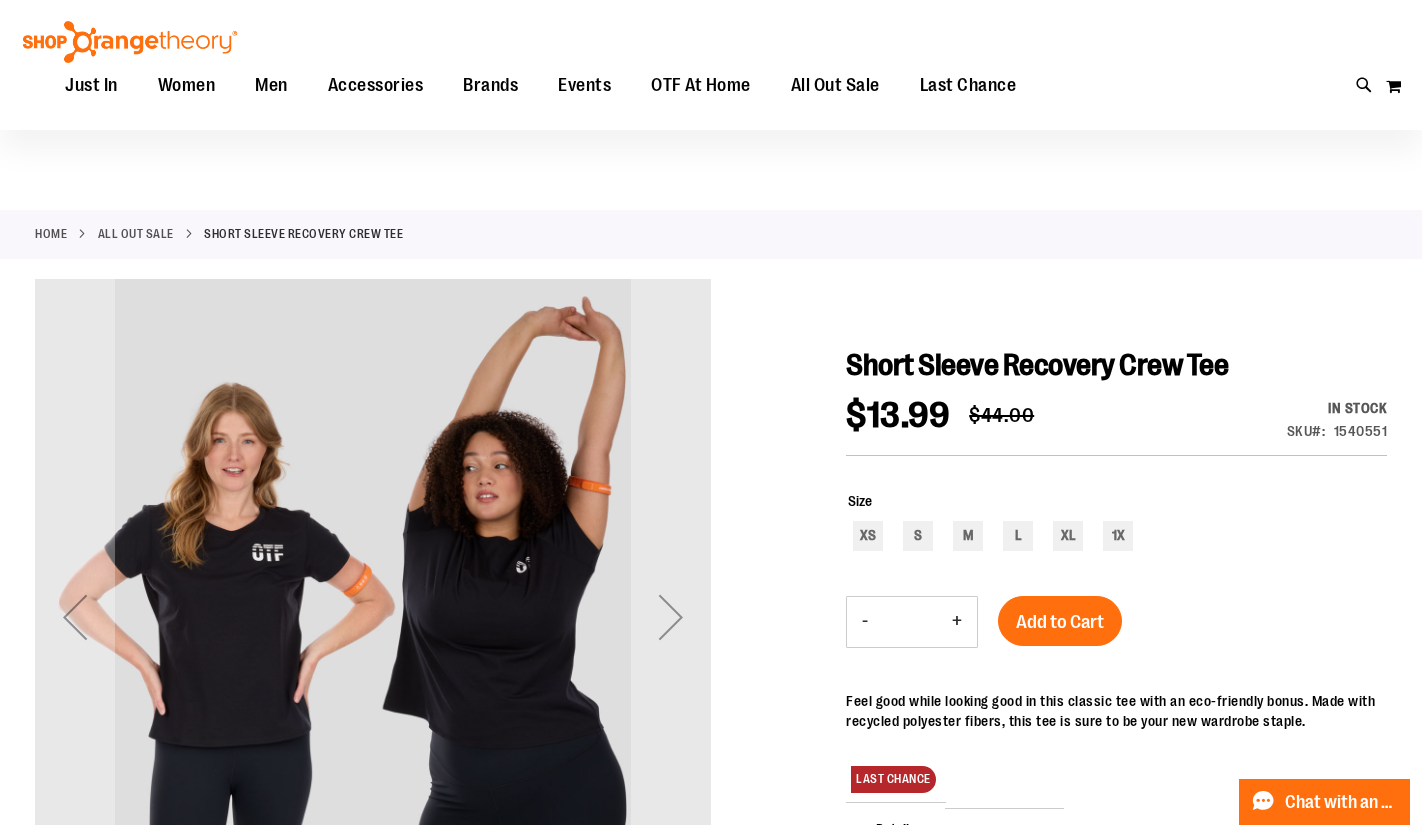 scroll, scrollTop: 99, scrollLeft: 0, axis: vertical 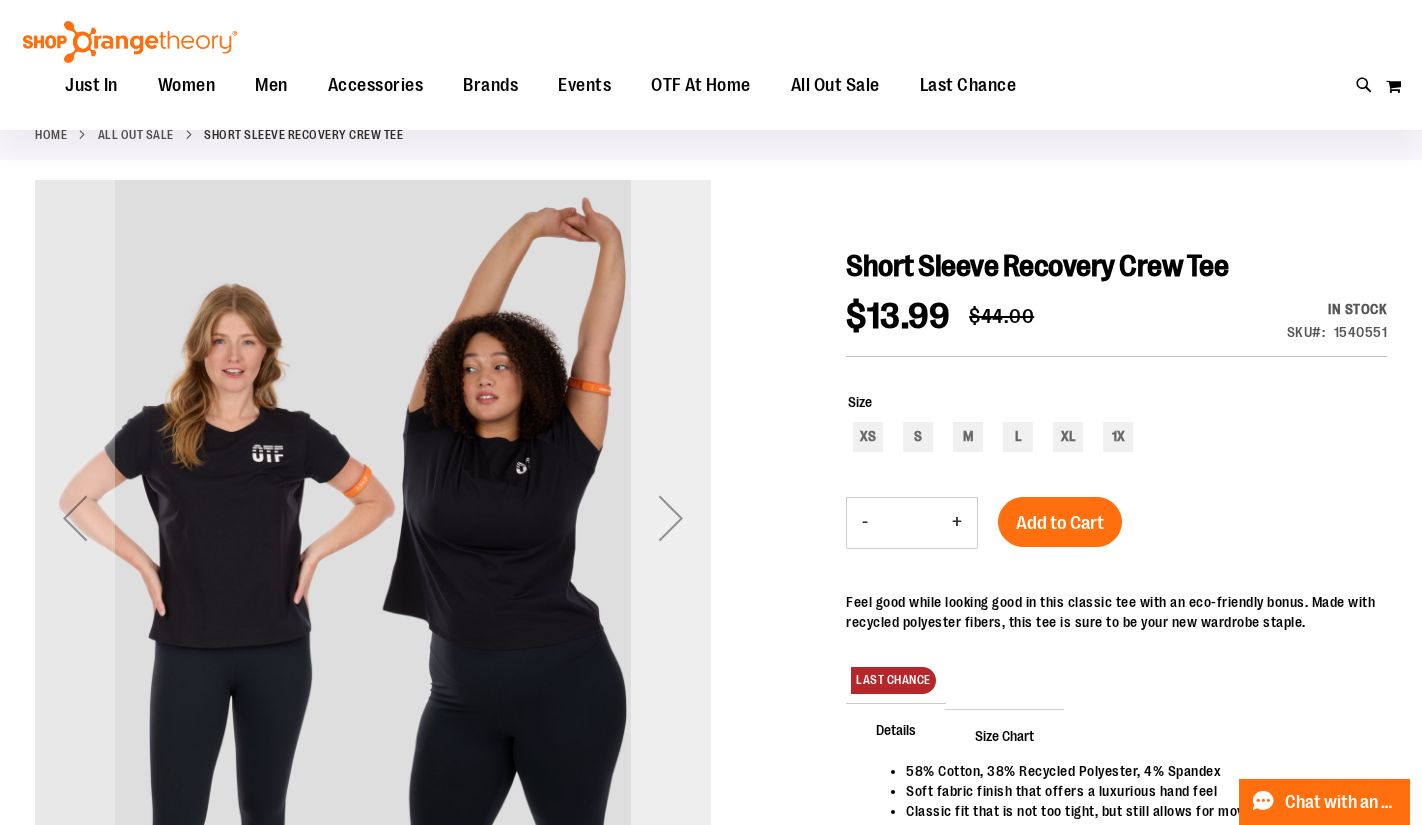 type on "**********" 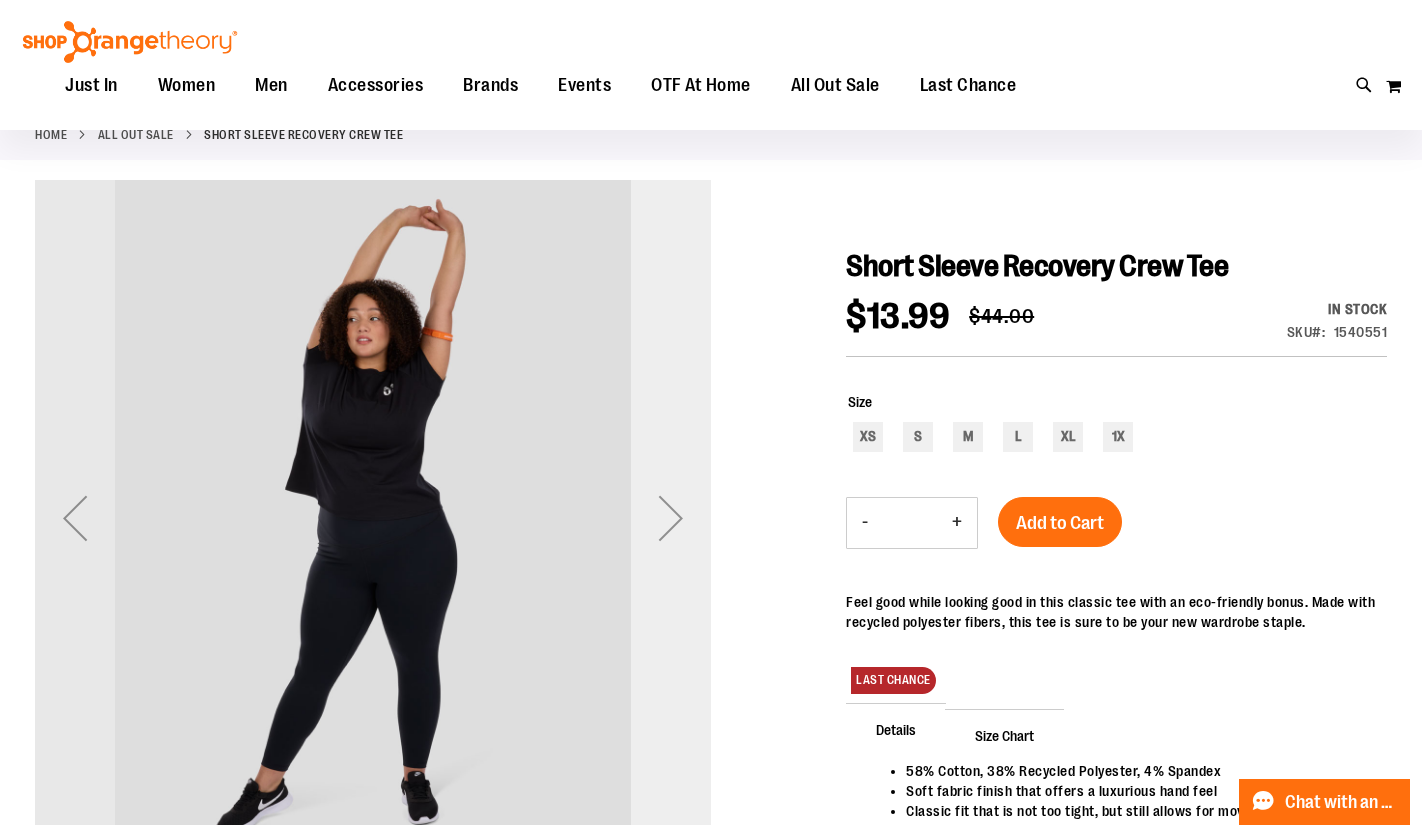click at bounding box center [671, 518] 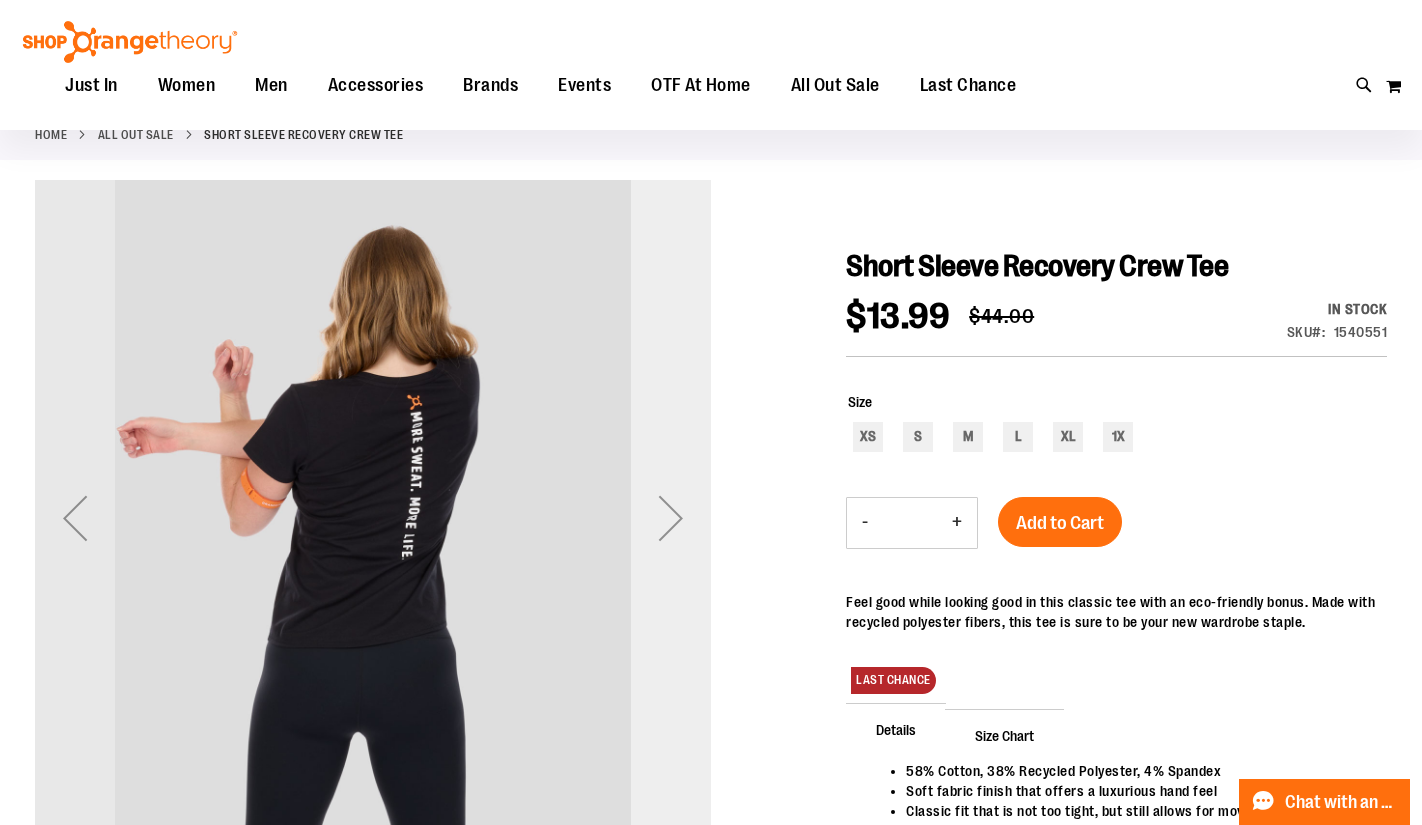 click at bounding box center (671, 518) 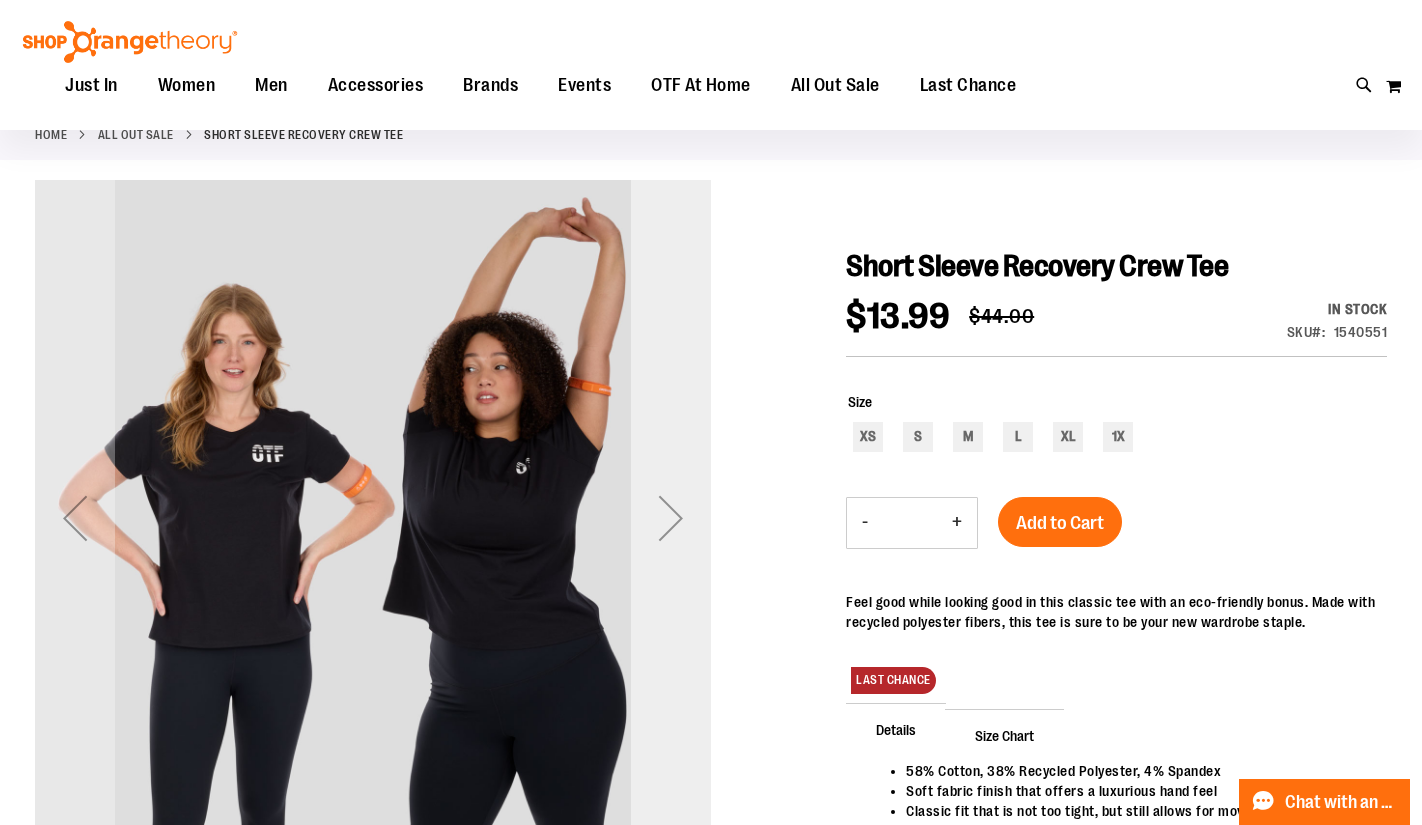 click at bounding box center (671, 518) 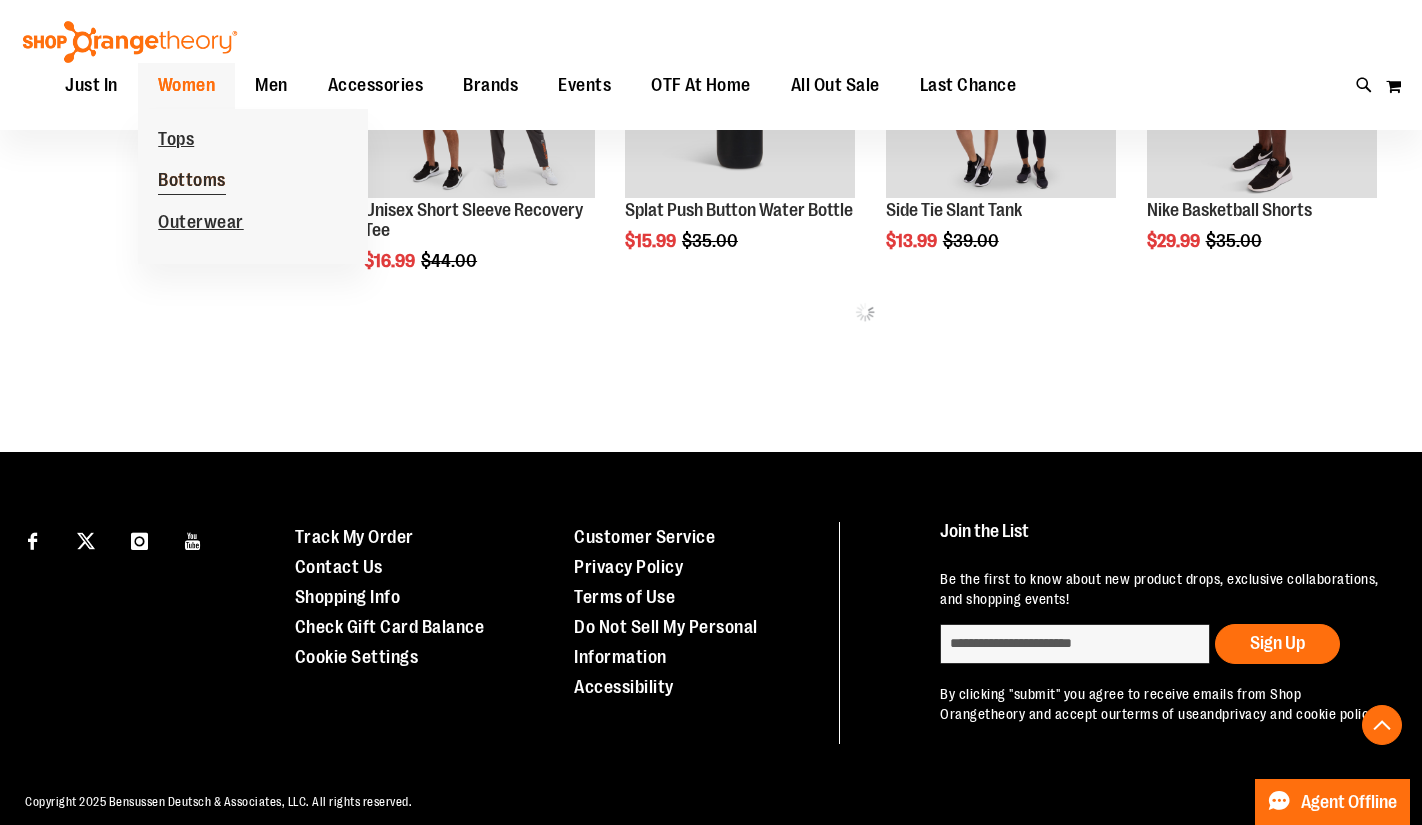 scroll, scrollTop: 957, scrollLeft: 0, axis: vertical 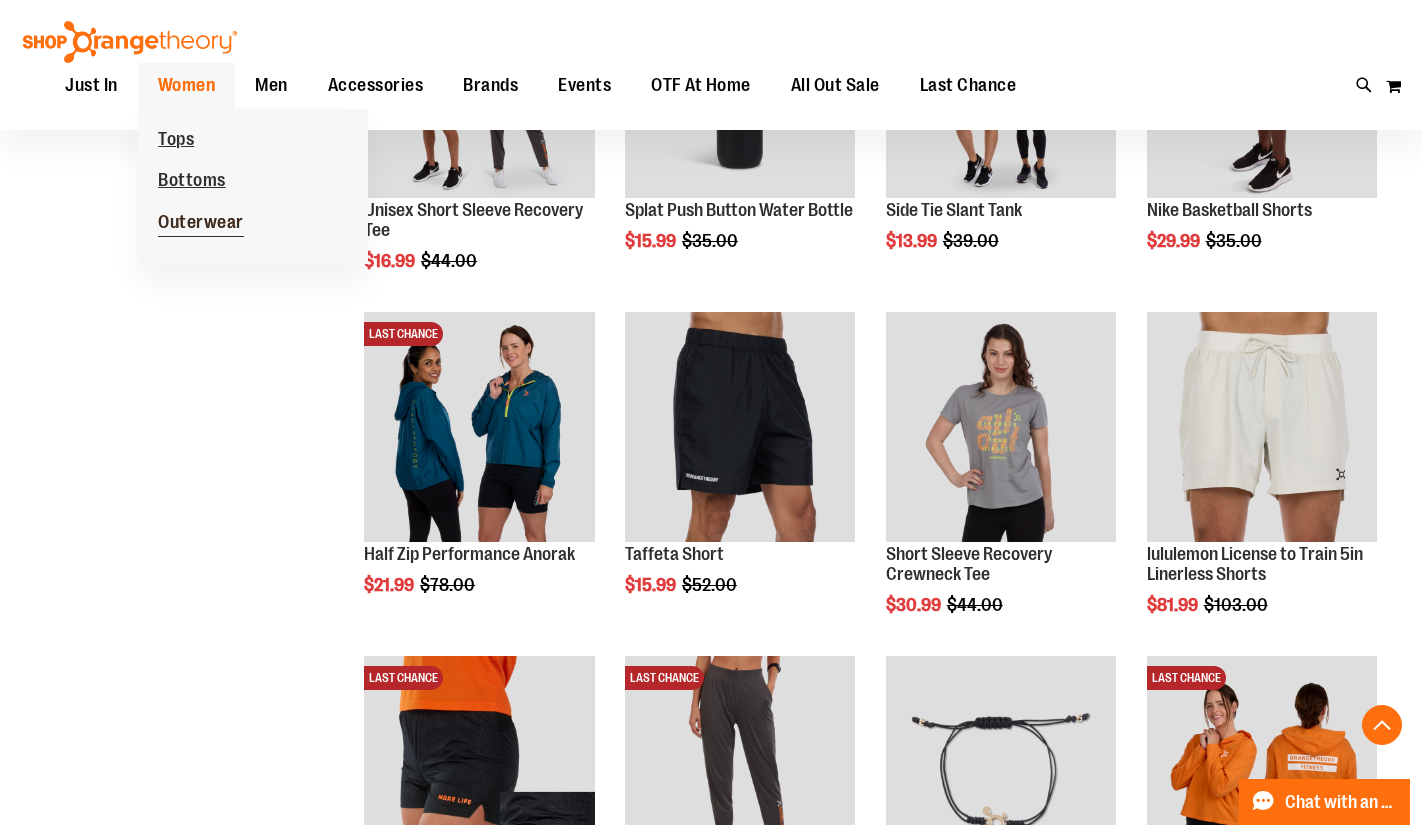 type on "**********" 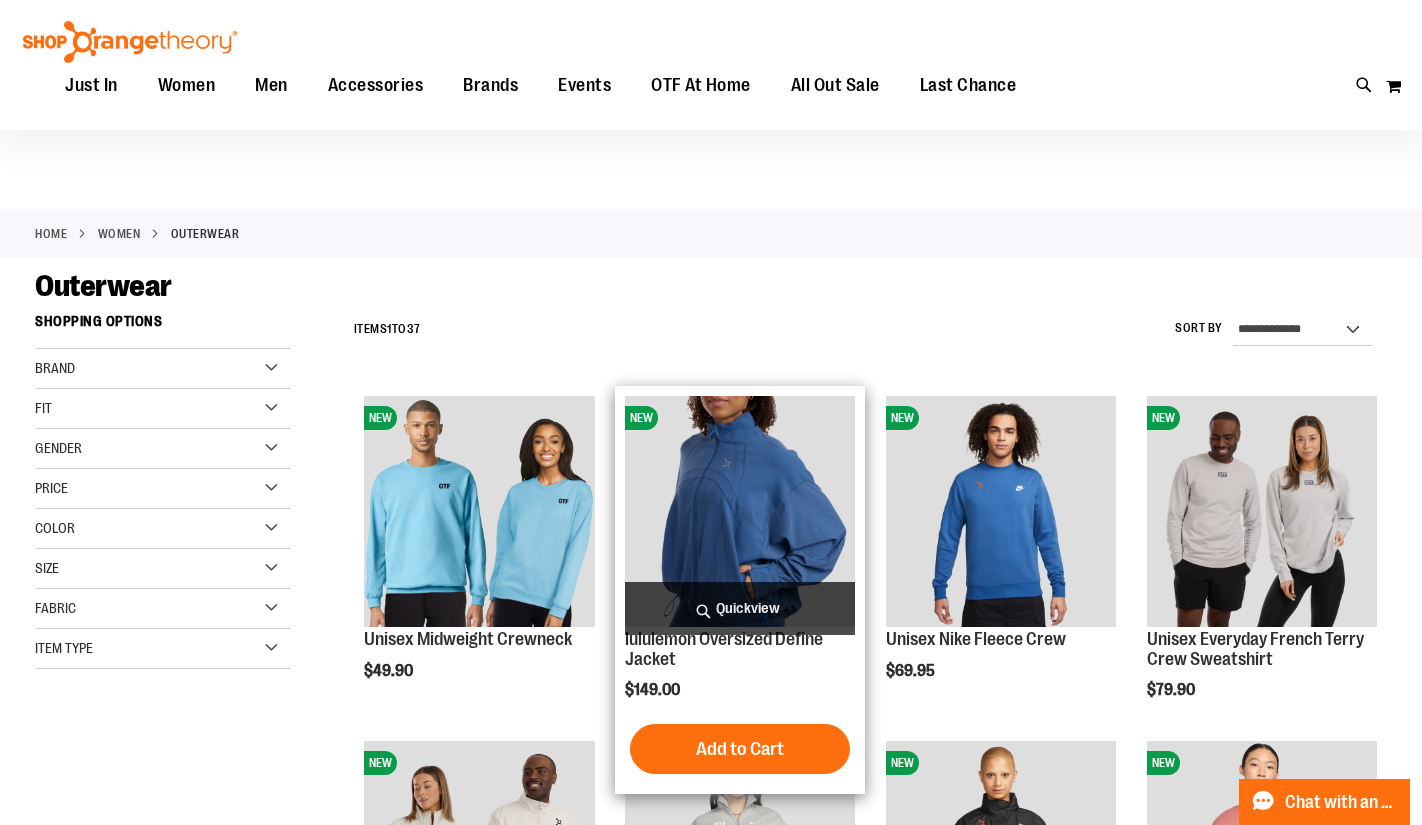 scroll, scrollTop: 599, scrollLeft: 0, axis: vertical 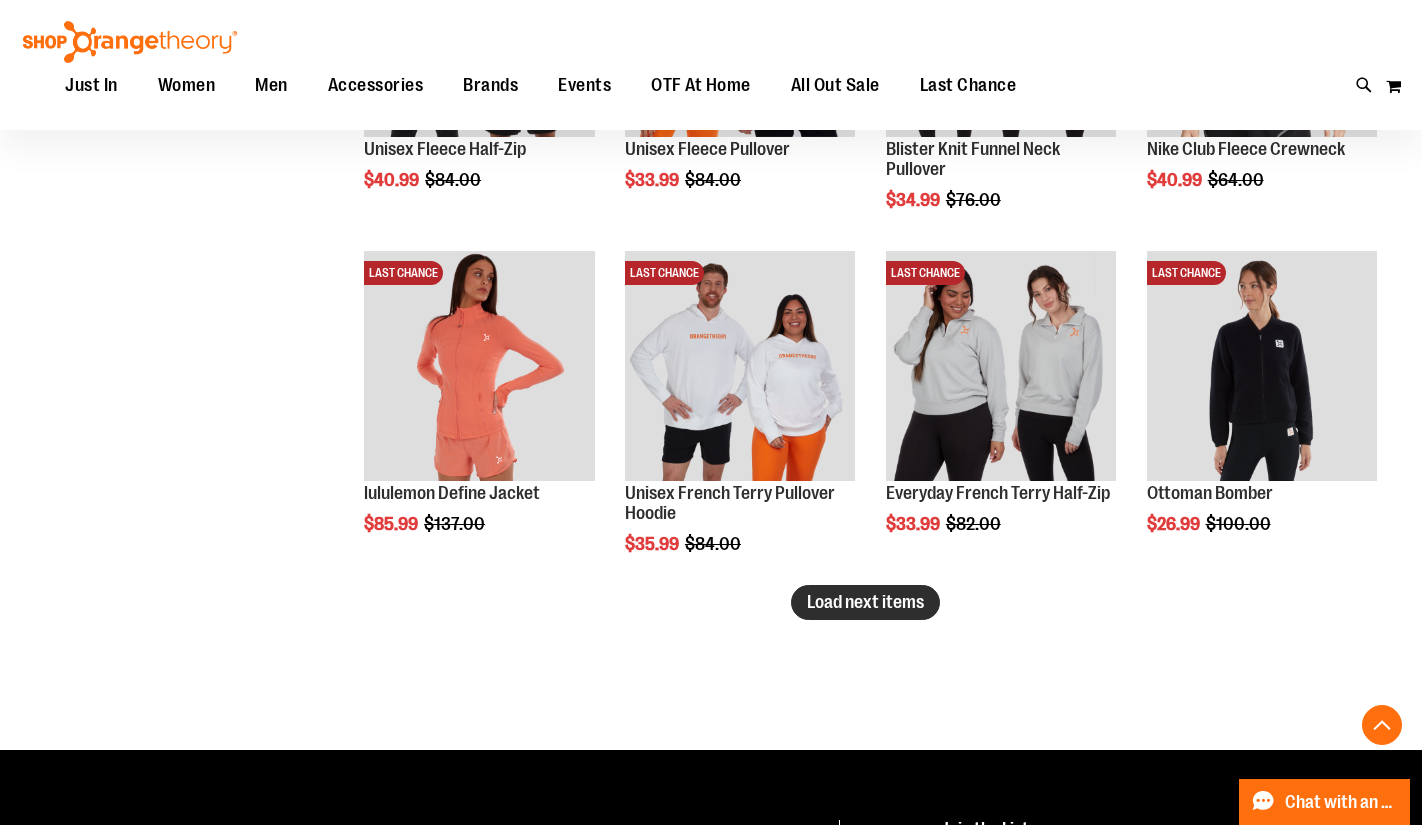 type on "**********" 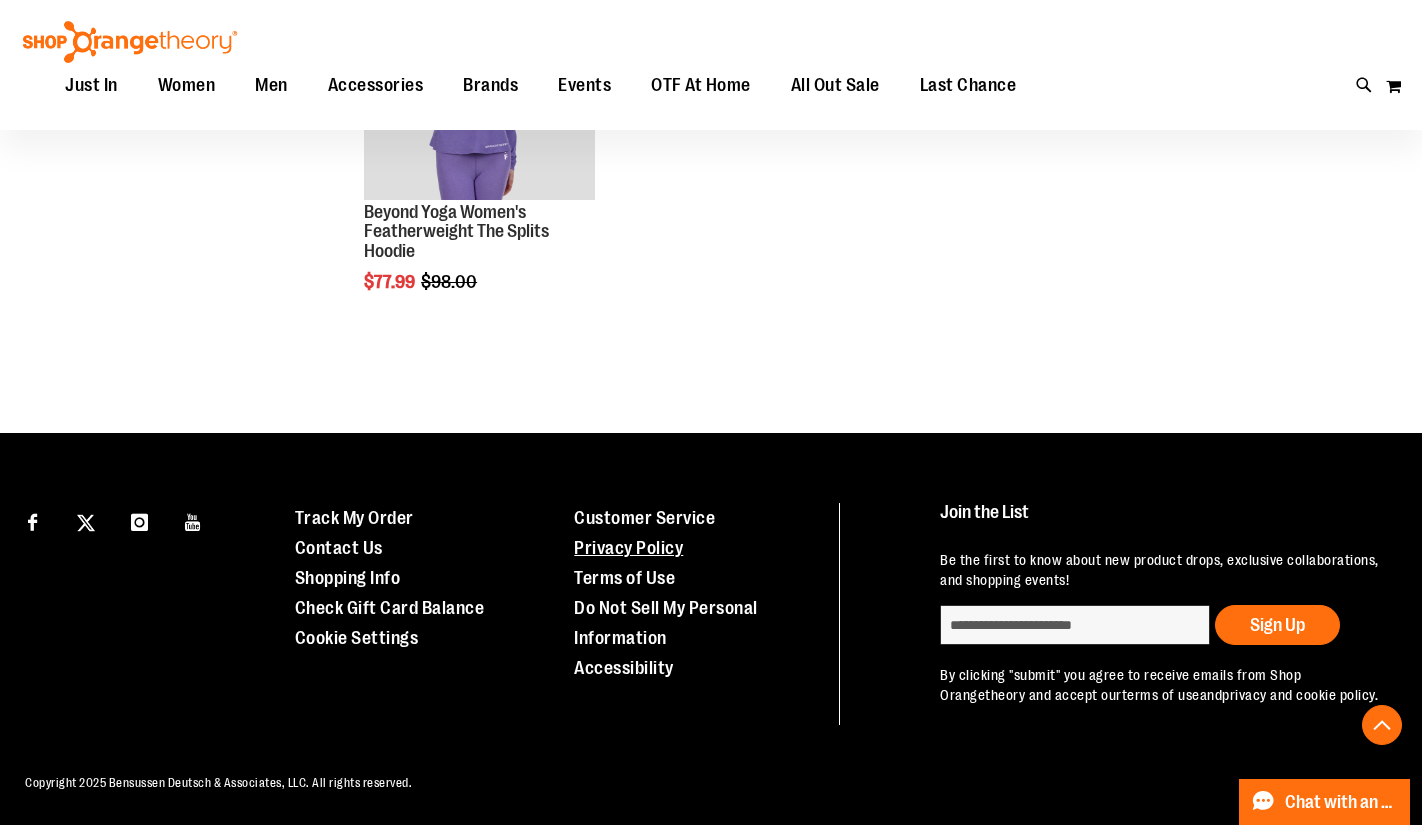 scroll, scrollTop: 3526, scrollLeft: 0, axis: vertical 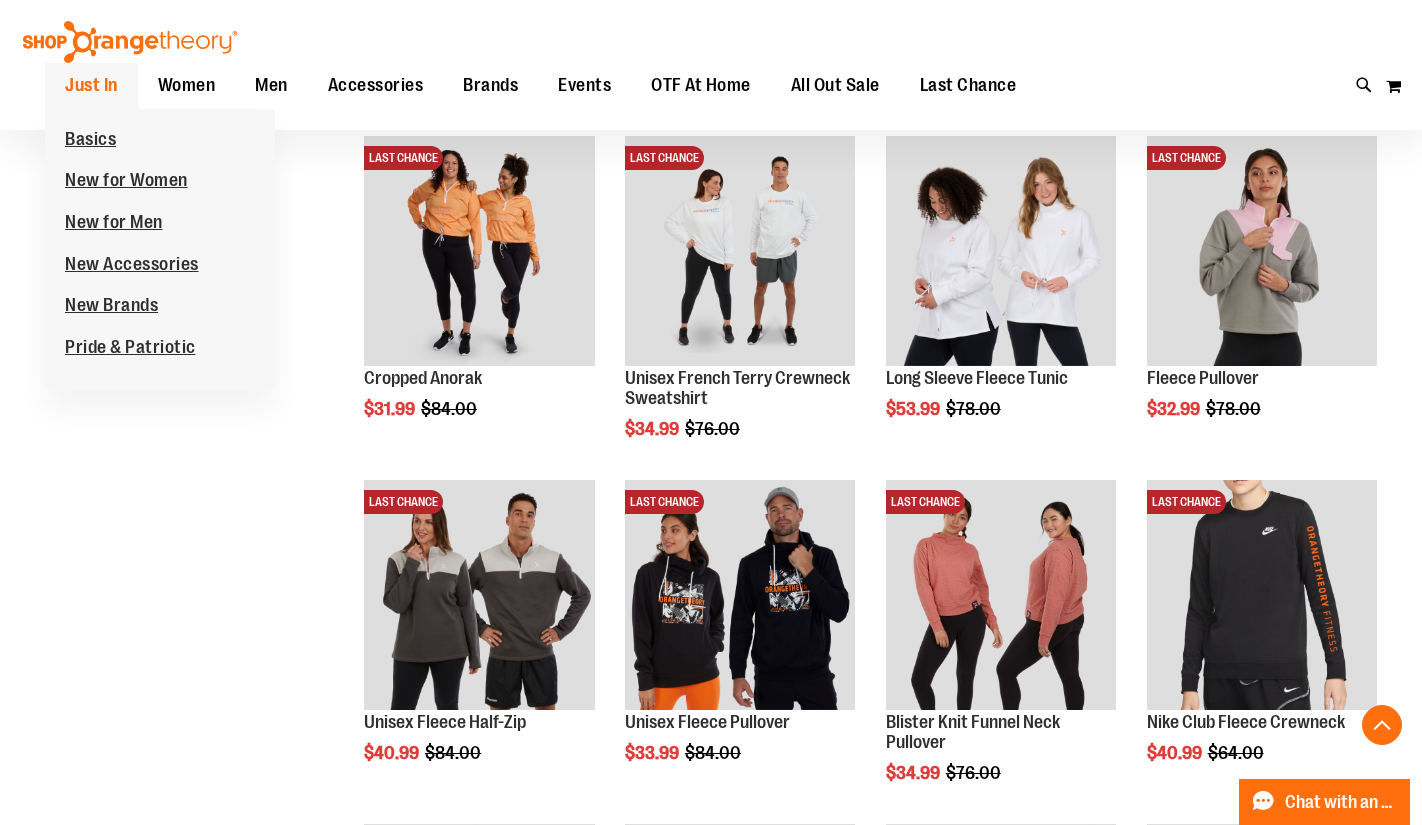 click on "Just In" at bounding box center (91, 85) 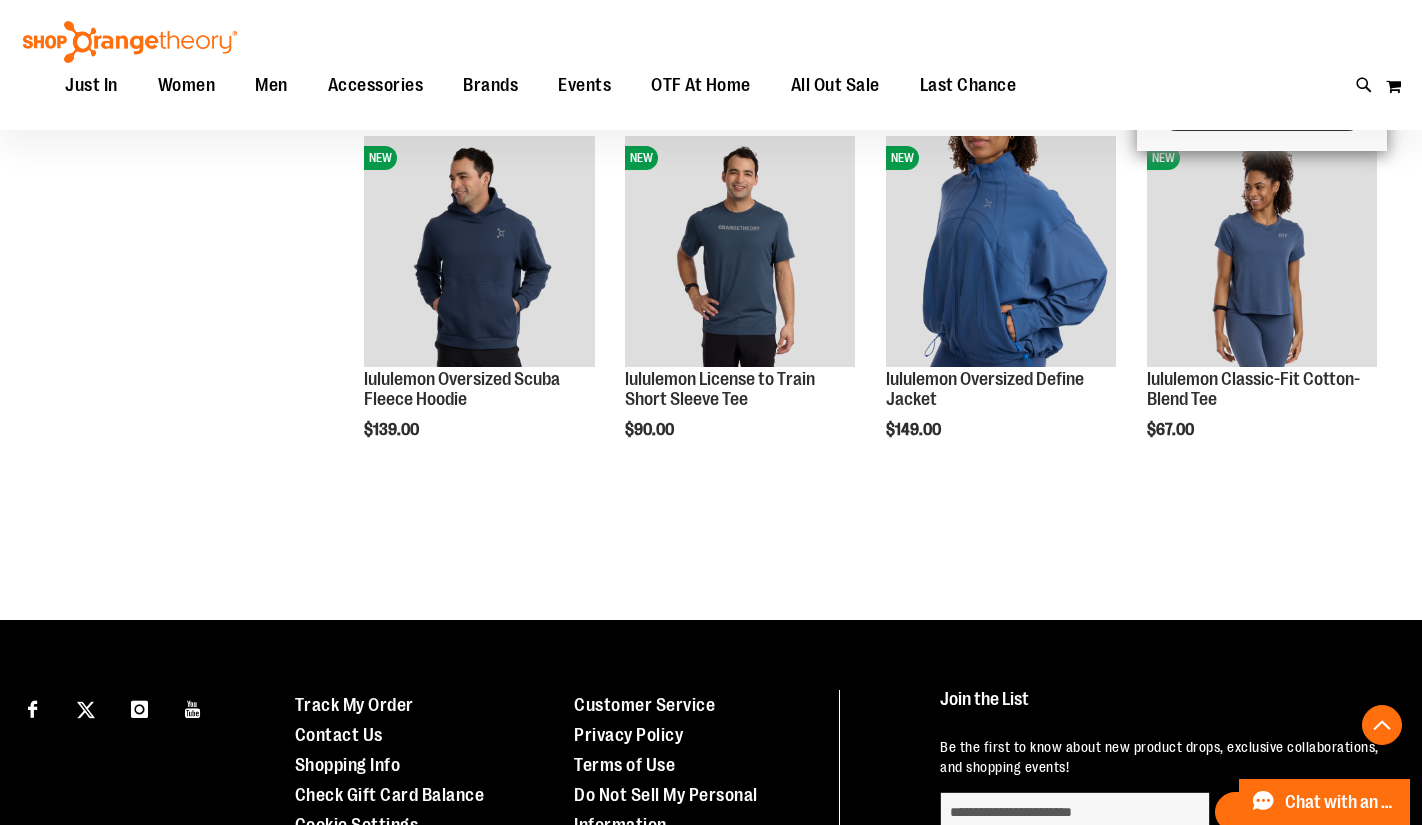 scroll, scrollTop: 1099, scrollLeft: 0, axis: vertical 